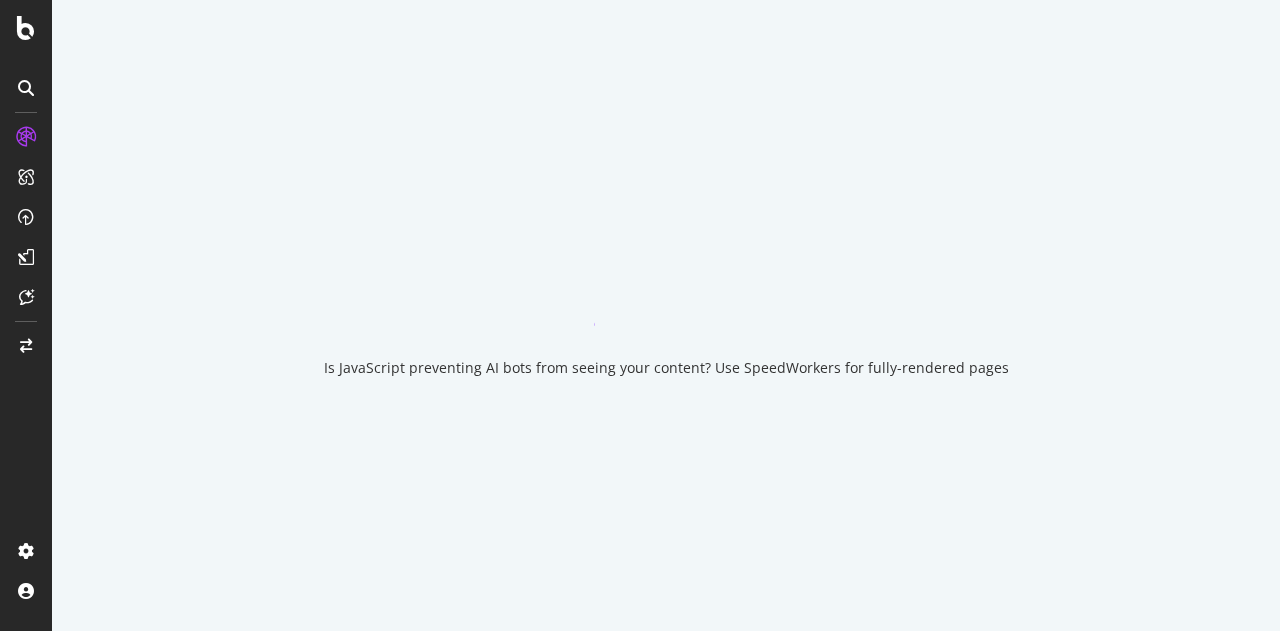 scroll, scrollTop: 0, scrollLeft: 0, axis: both 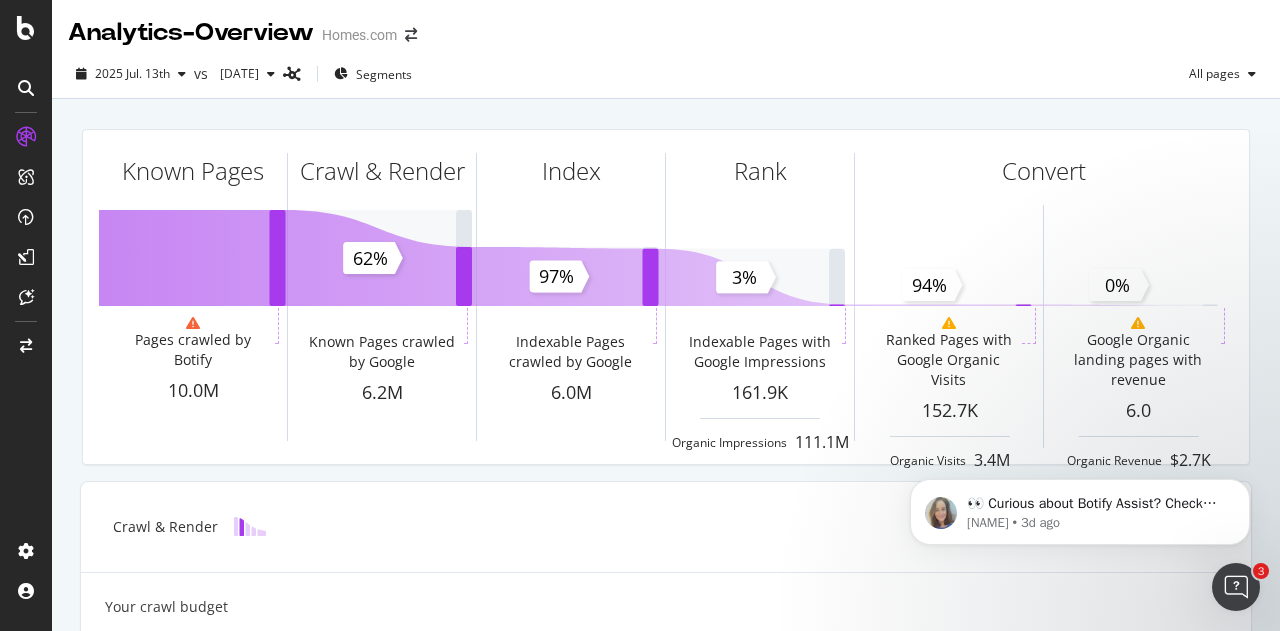 click on "[DATE] vs [DATE] Segments All pages" at bounding box center (666, 78) 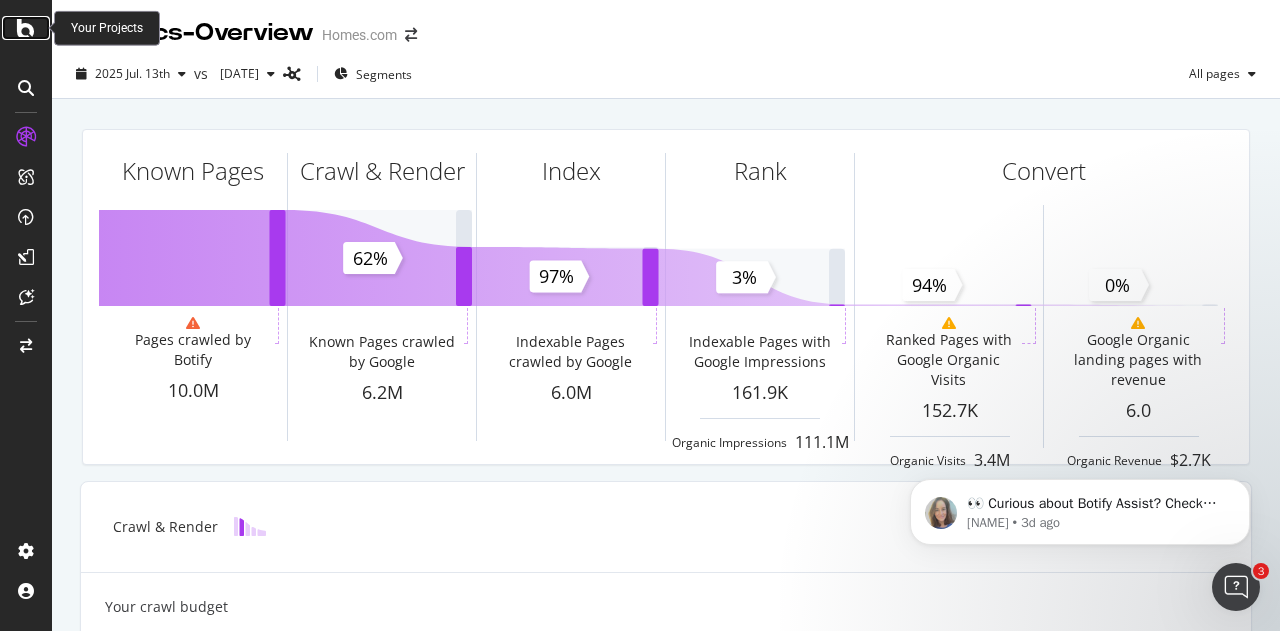 click at bounding box center [26, 28] 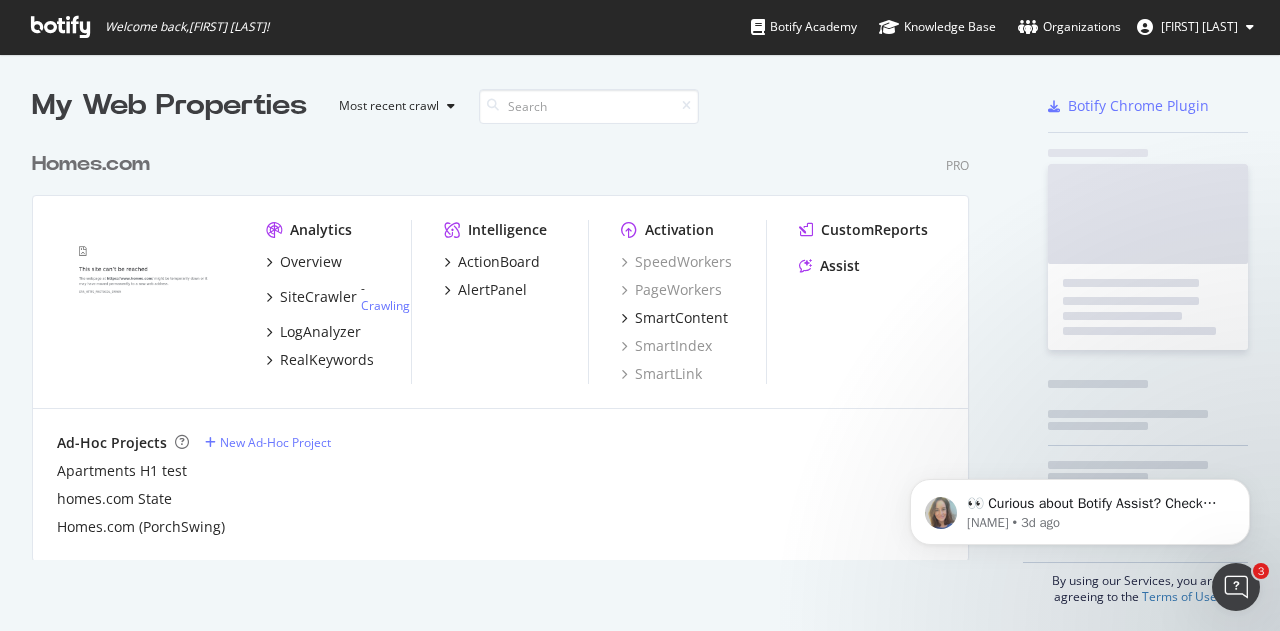 scroll, scrollTop: 616, scrollLeft: 1249, axis: both 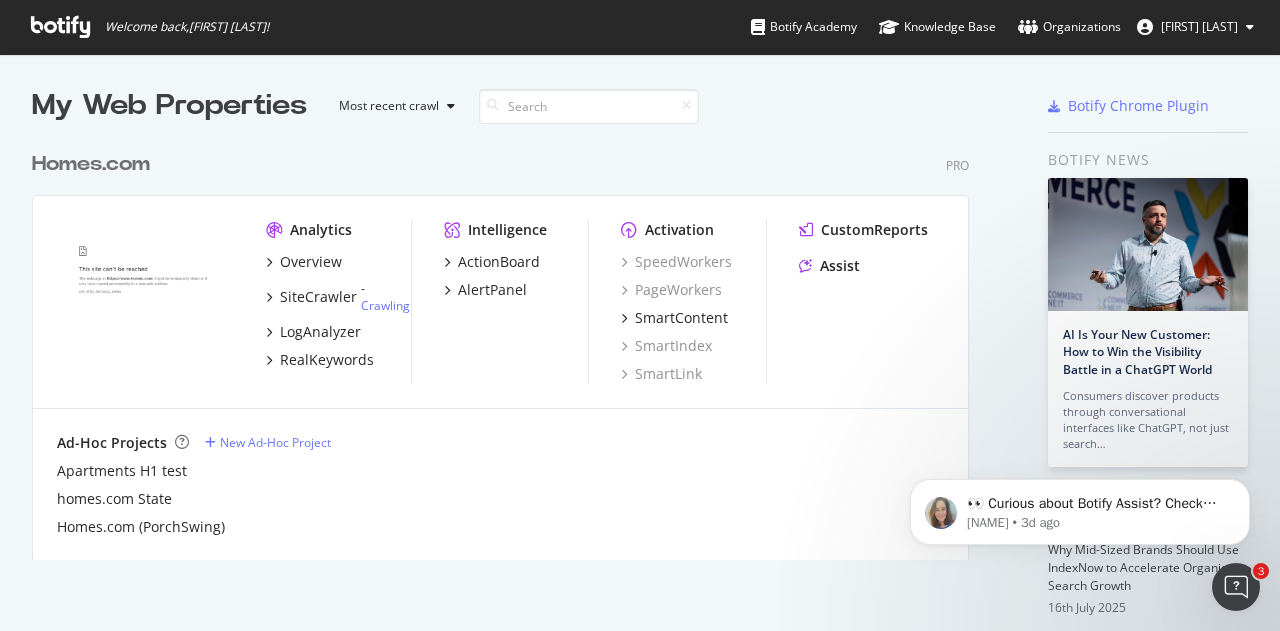 click on "Homes.com" at bounding box center (91, 164) 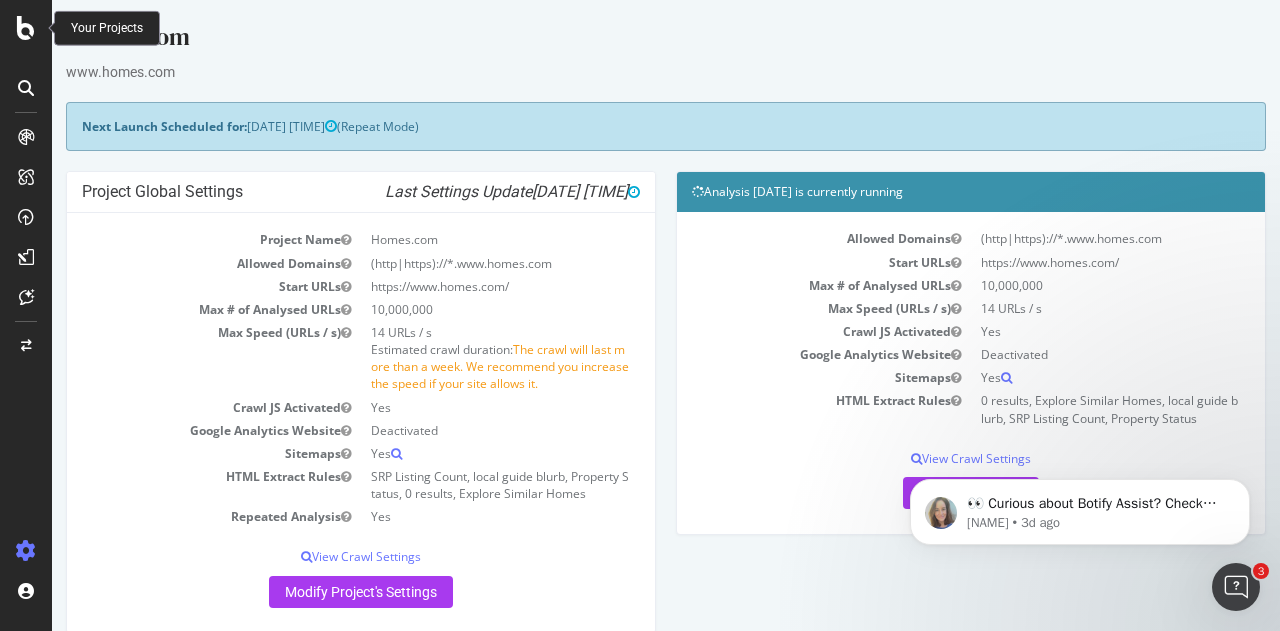 scroll, scrollTop: 0, scrollLeft: 0, axis: both 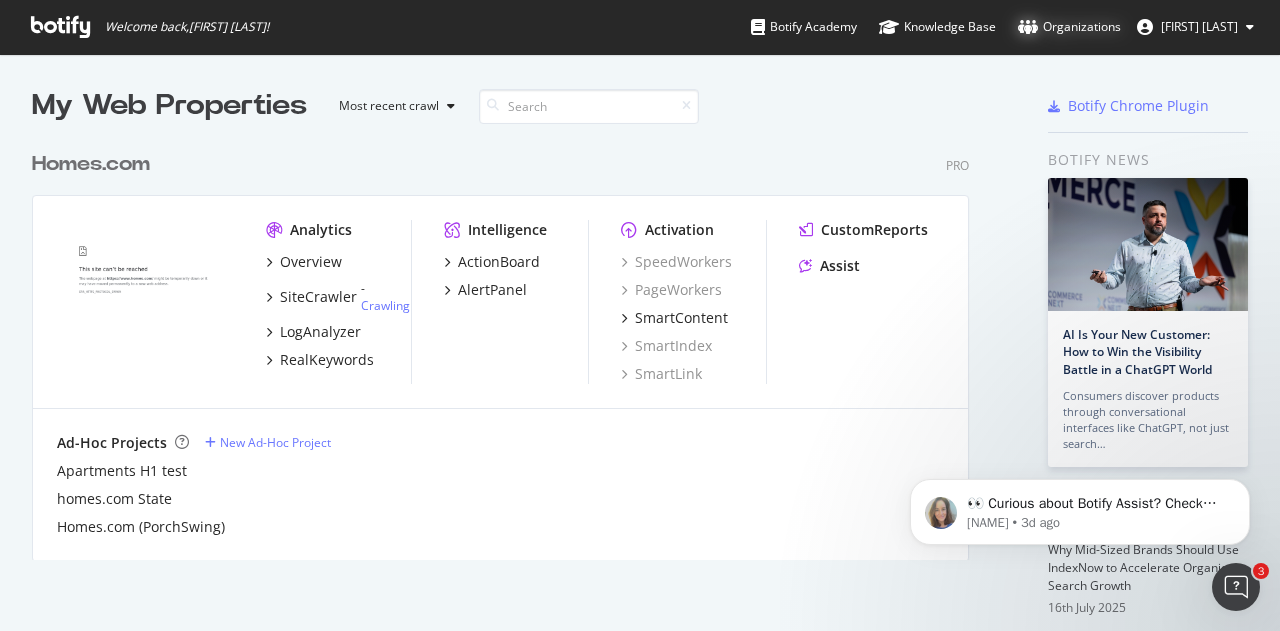 click on "Organizations" at bounding box center (1069, 27) 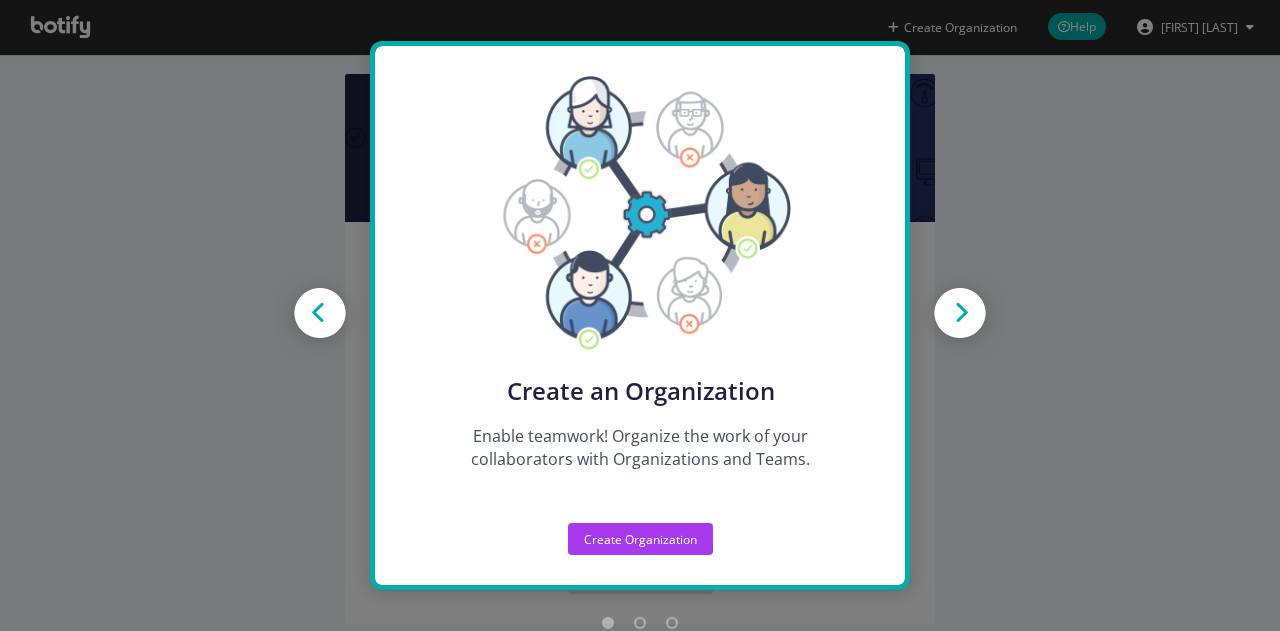 scroll, scrollTop: 0, scrollLeft: 0, axis: both 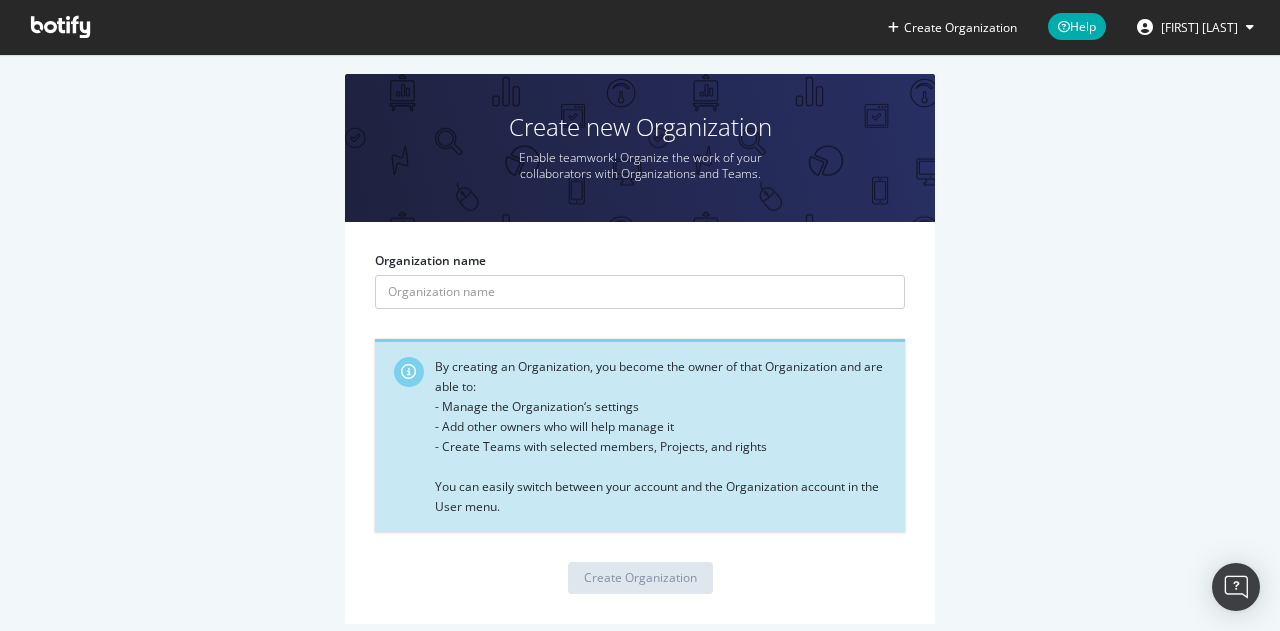 click at bounding box center [60, 27] 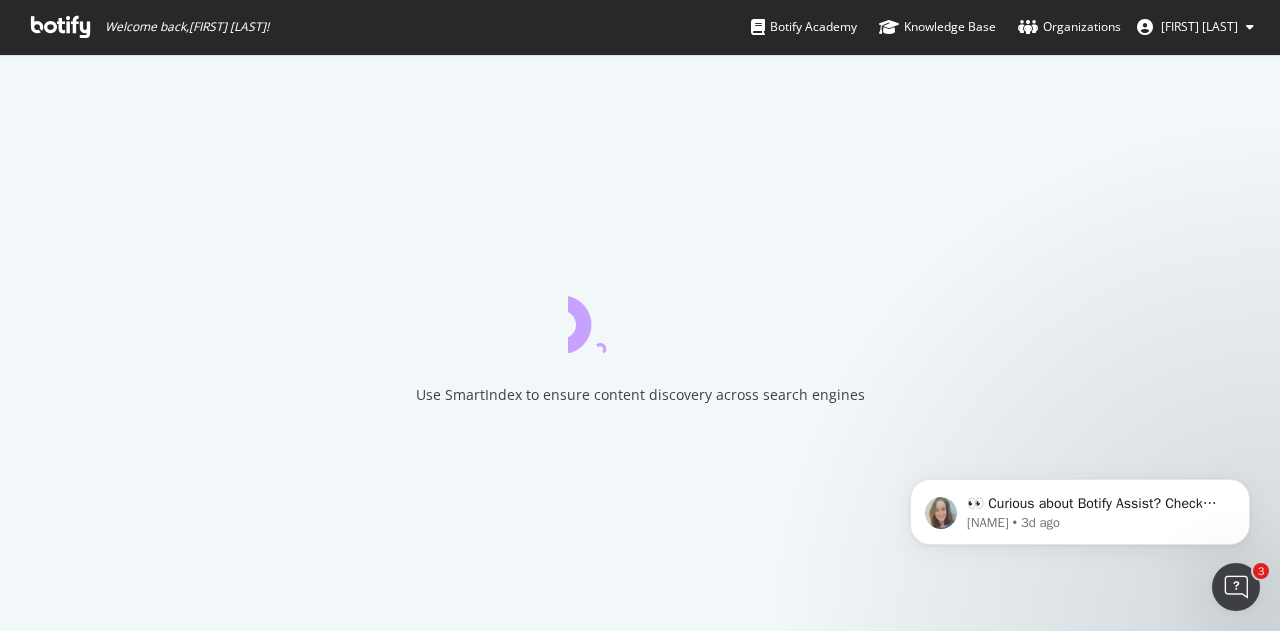 scroll, scrollTop: 0, scrollLeft: 0, axis: both 